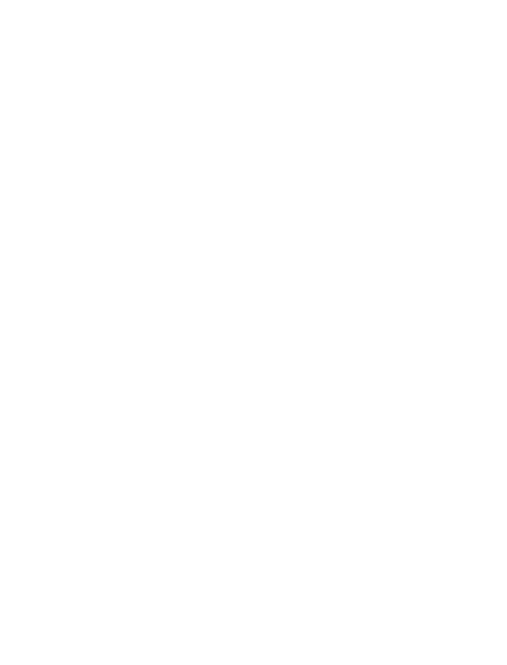 scroll, scrollTop: 0, scrollLeft: 0, axis: both 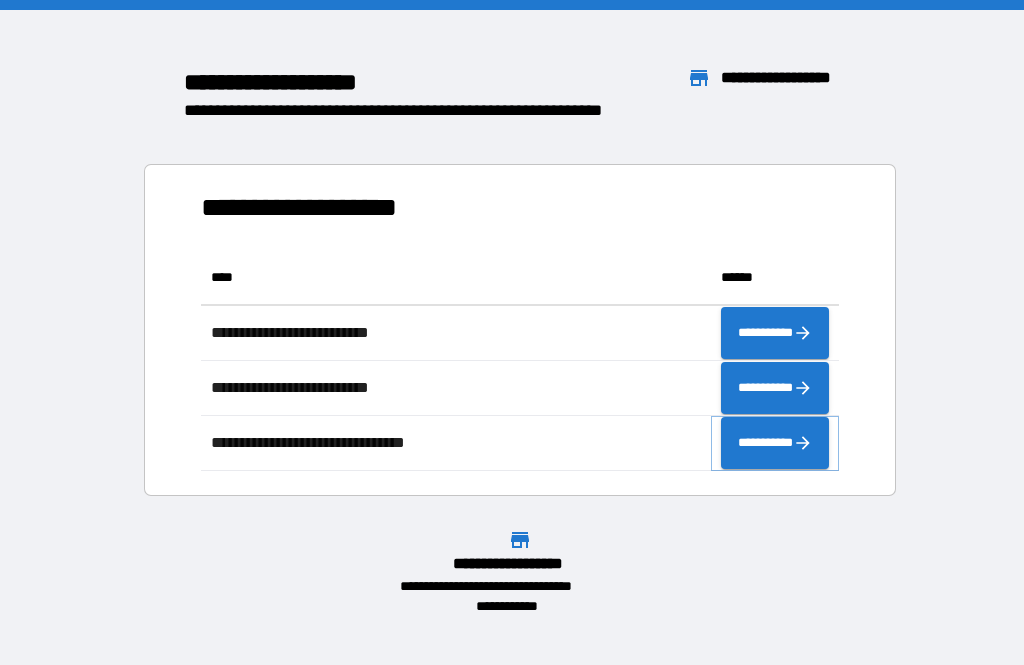 click on "**********" at bounding box center [775, 443] 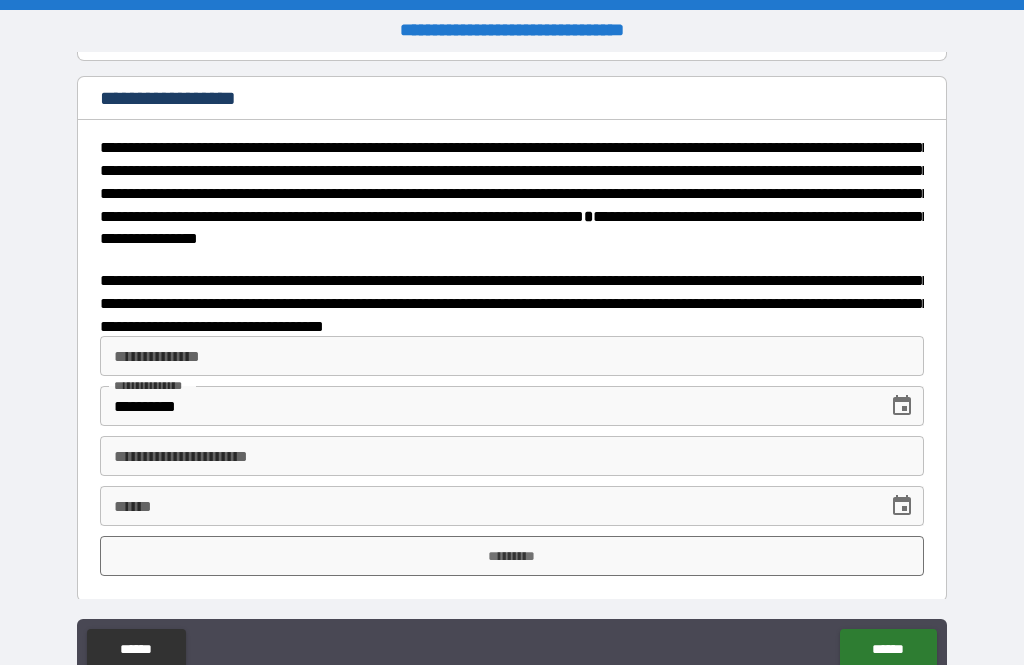 scroll, scrollTop: 3183, scrollLeft: 0, axis: vertical 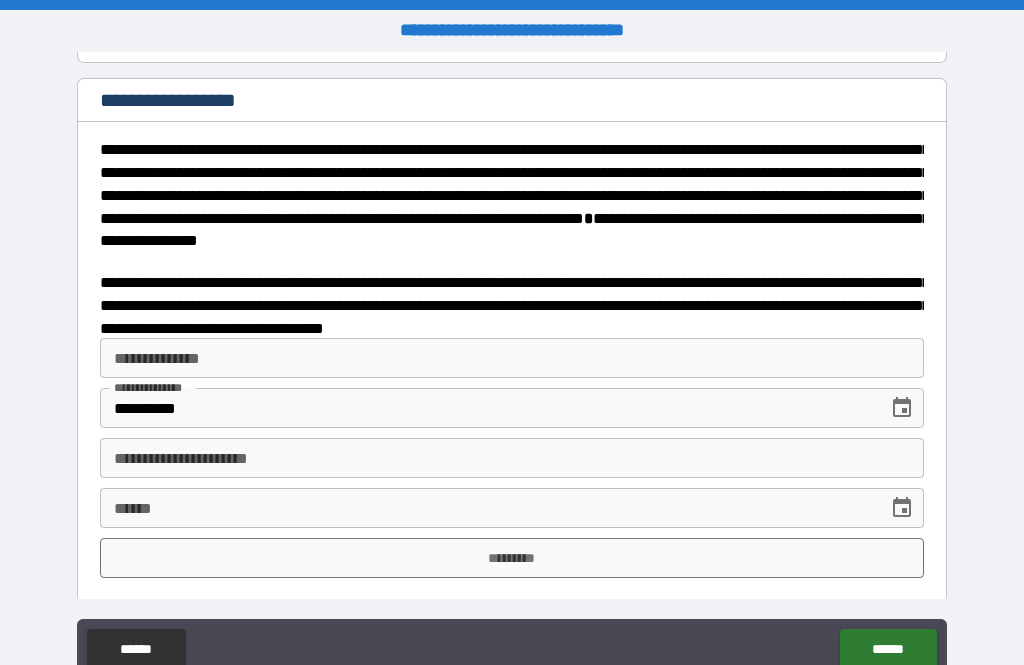 click on "**********" at bounding box center (512, 458) 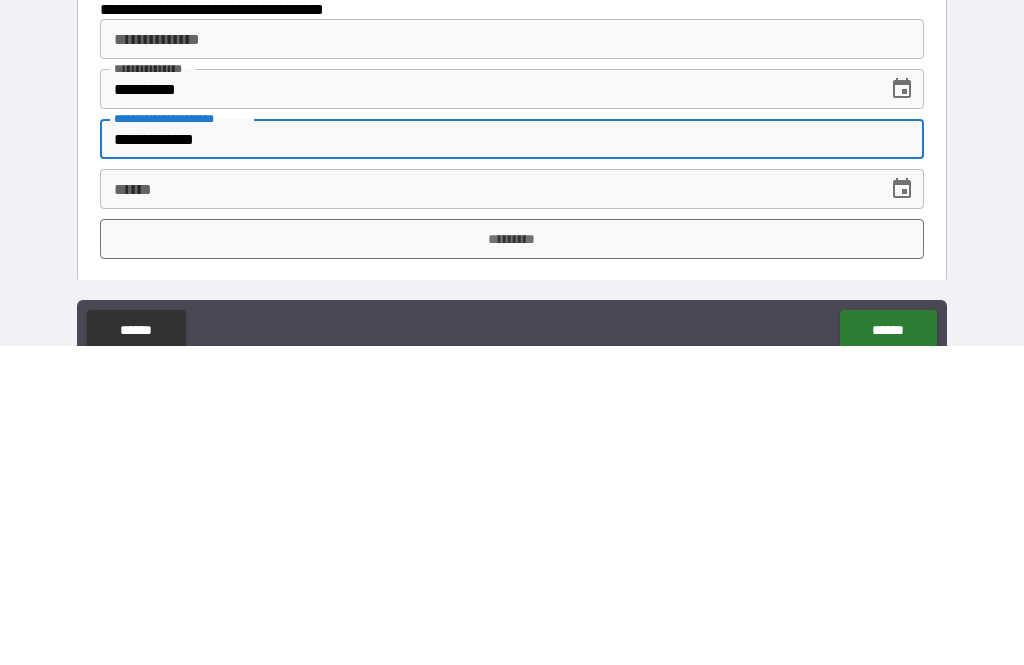 type on "**********" 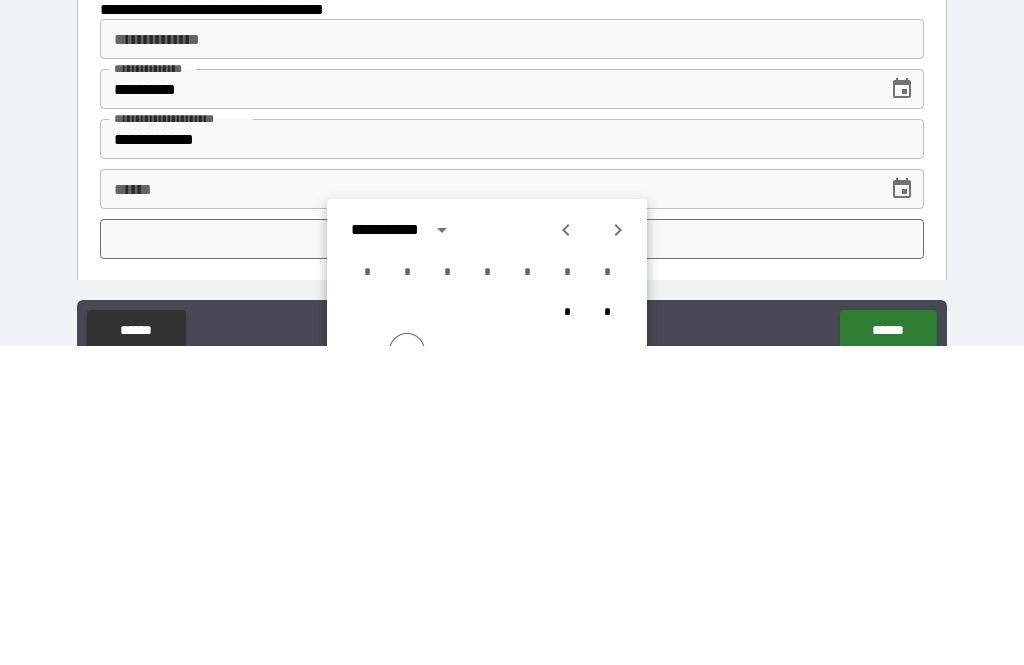 scroll, scrollTop: 66, scrollLeft: 0, axis: vertical 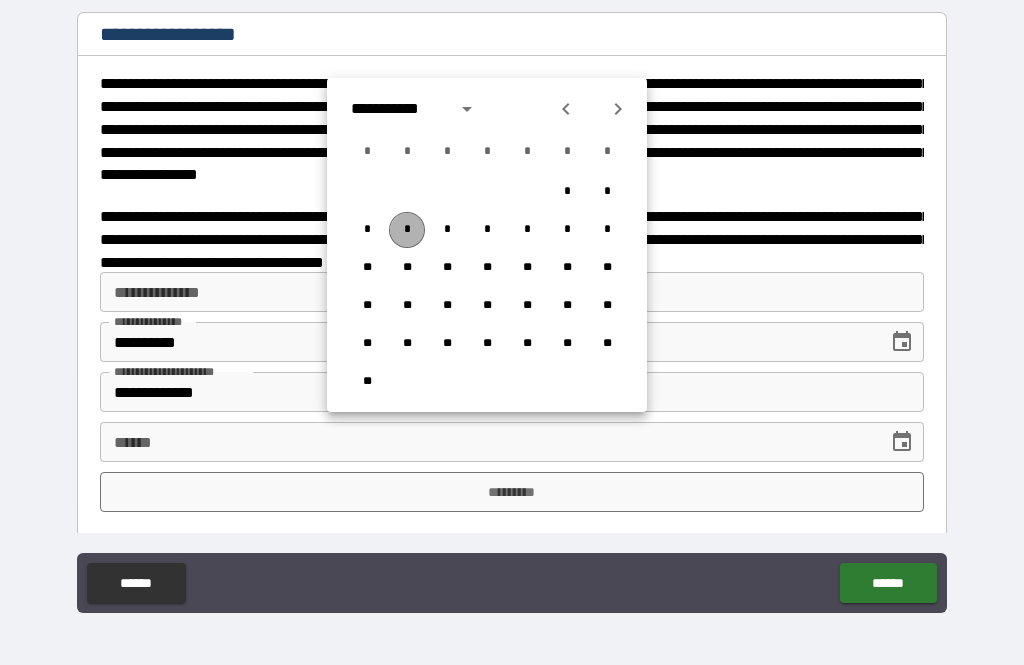 click on "*" at bounding box center [407, 230] 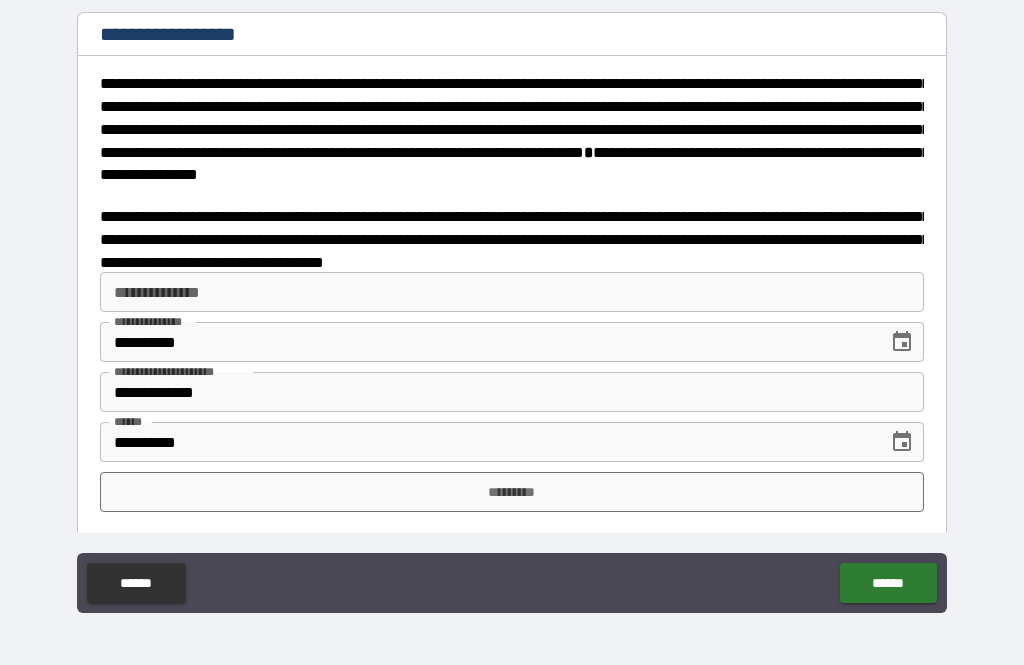 click on "*********" at bounding box center (512, 492) 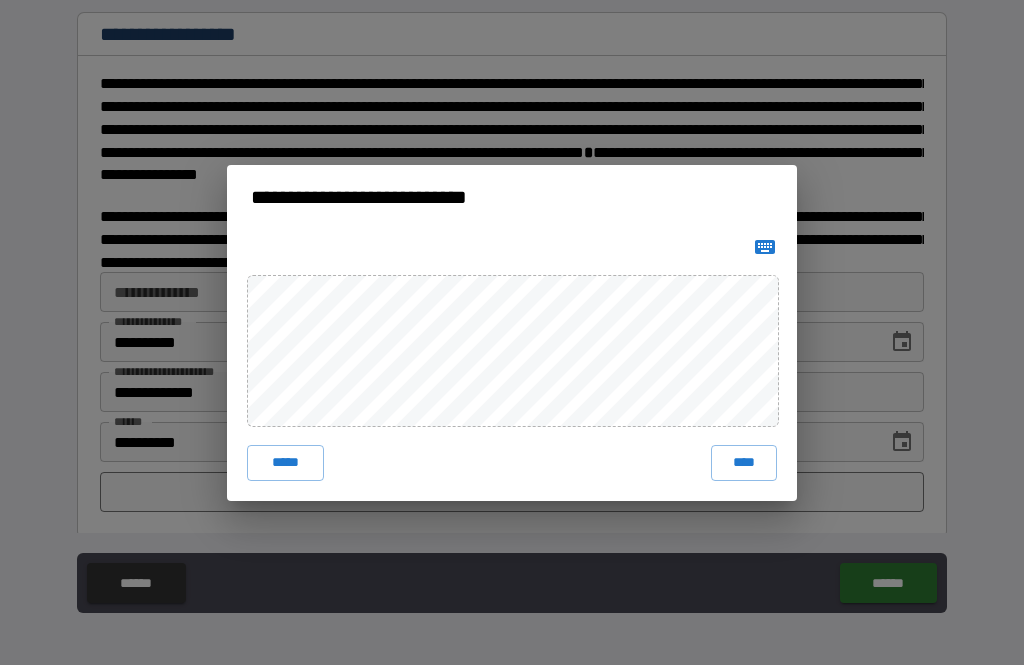 click on "*****" at bounding box center (285, 463) 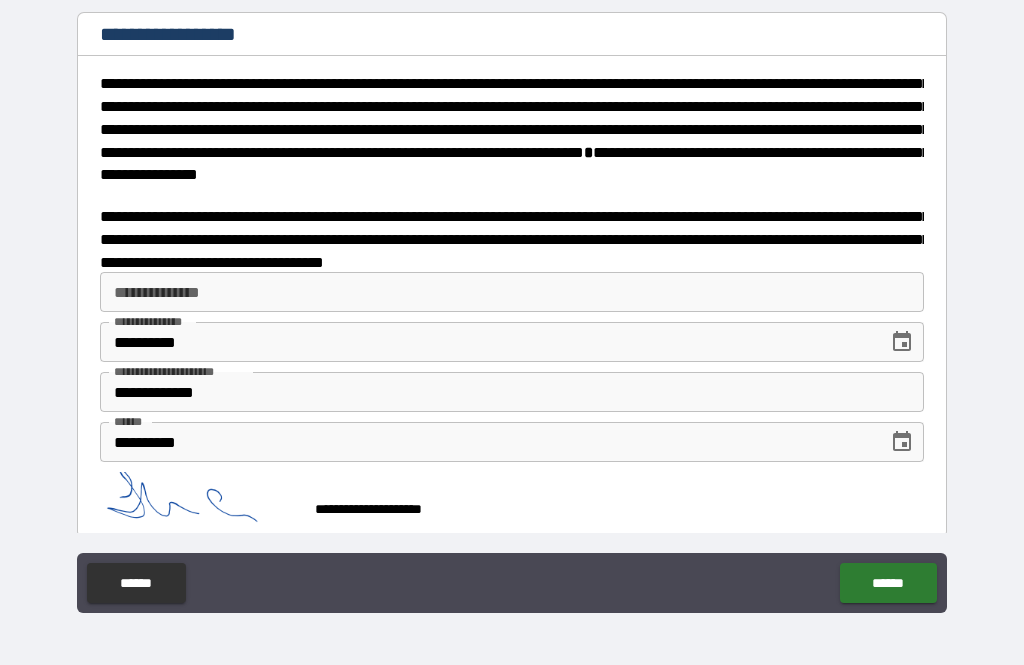 scroll, scrollTop: 3173, scrollLeft: 0, axis: vertical 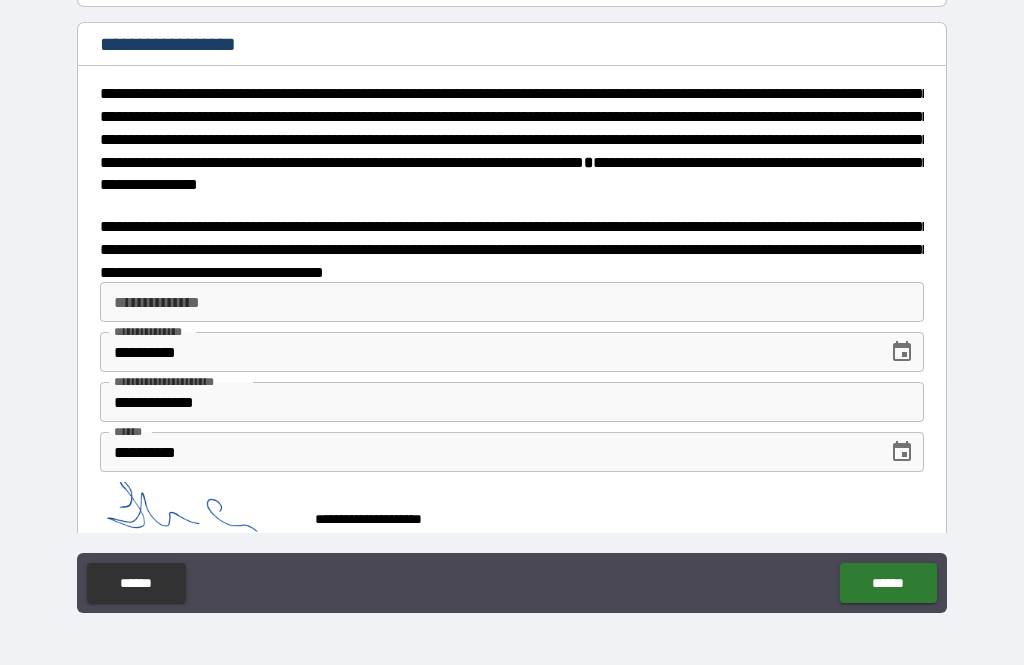 click on "******" at bounding box center [888, 583] 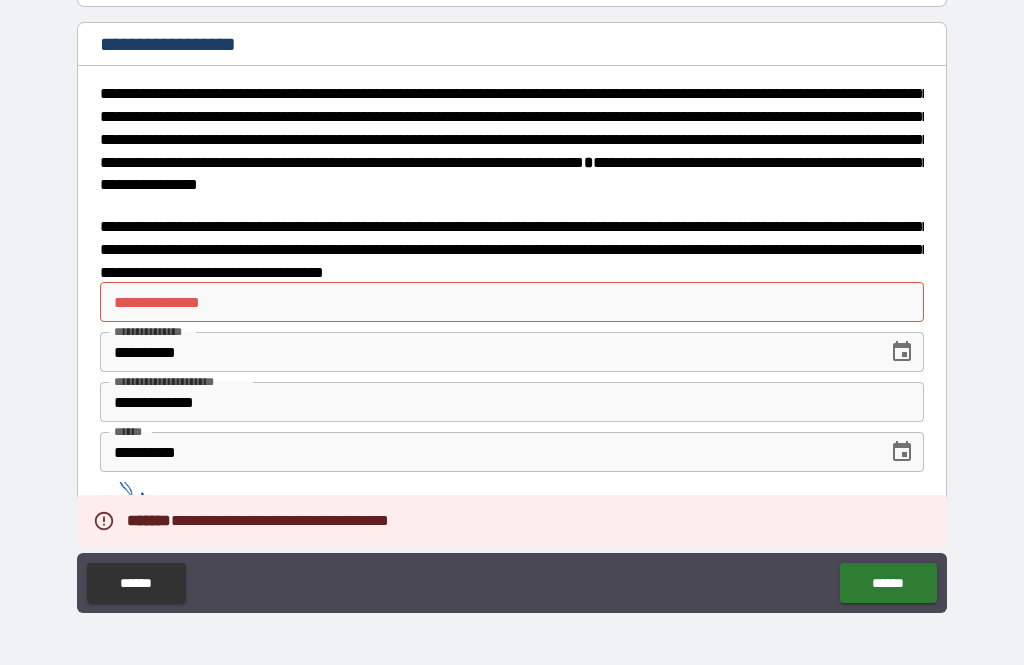 click on "**********" at bounding box center (512, 302) 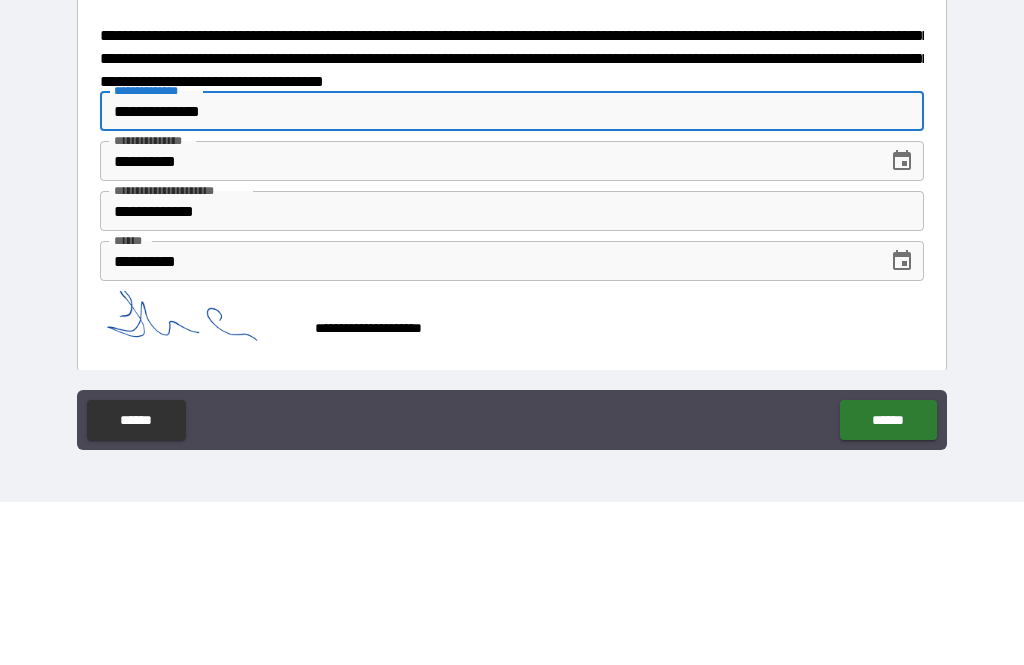 scroll, scrollTop: 3200, scrollLeft: 0, axis: vertical 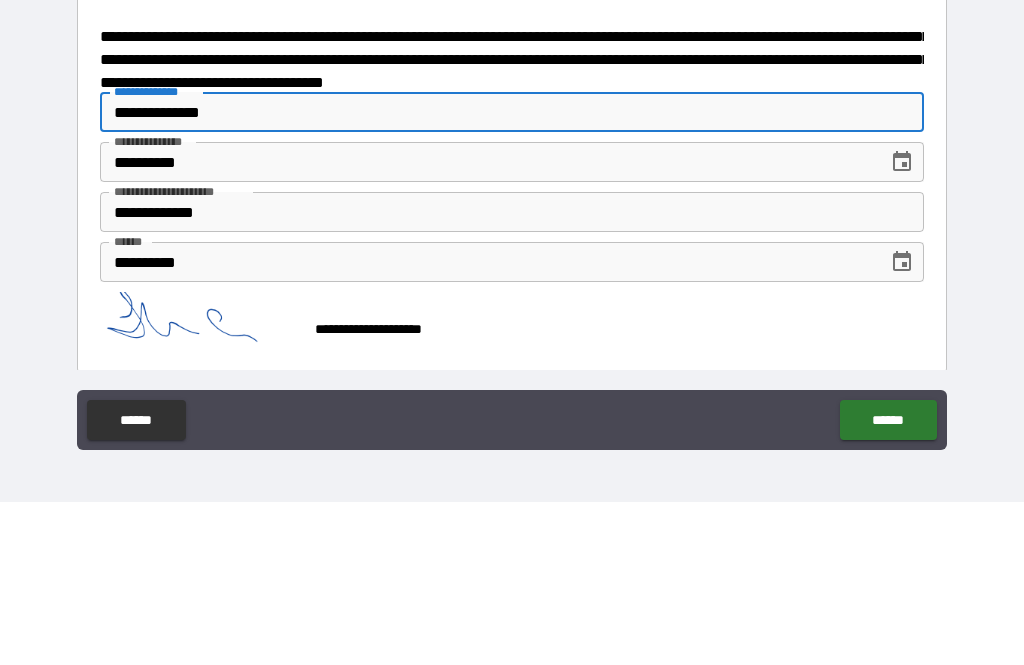 type on "**********" 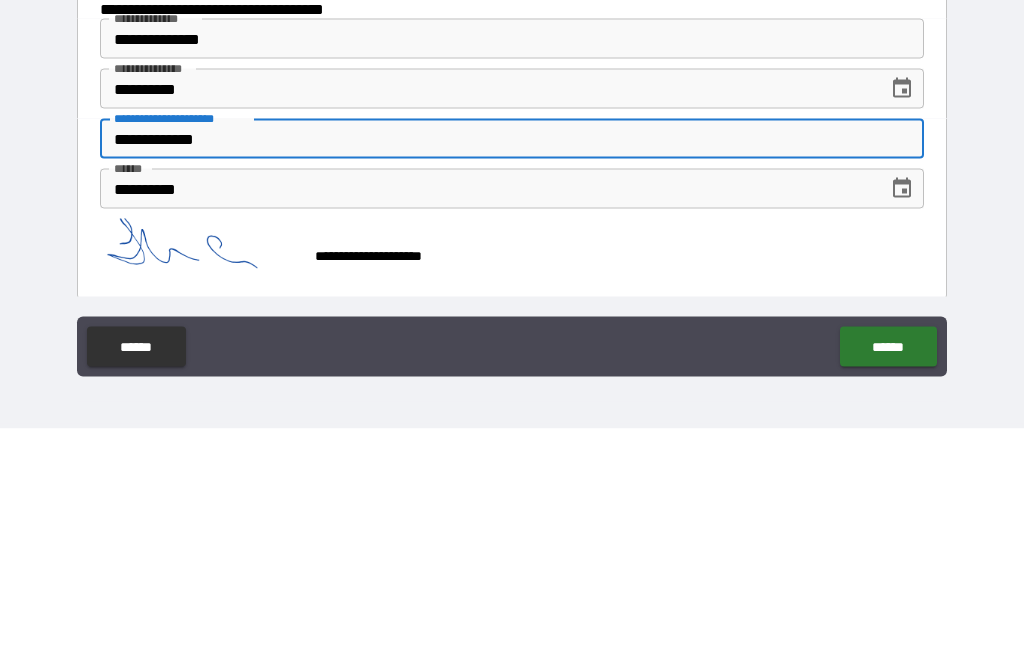click on "**********" at bounding box center [487, 425] 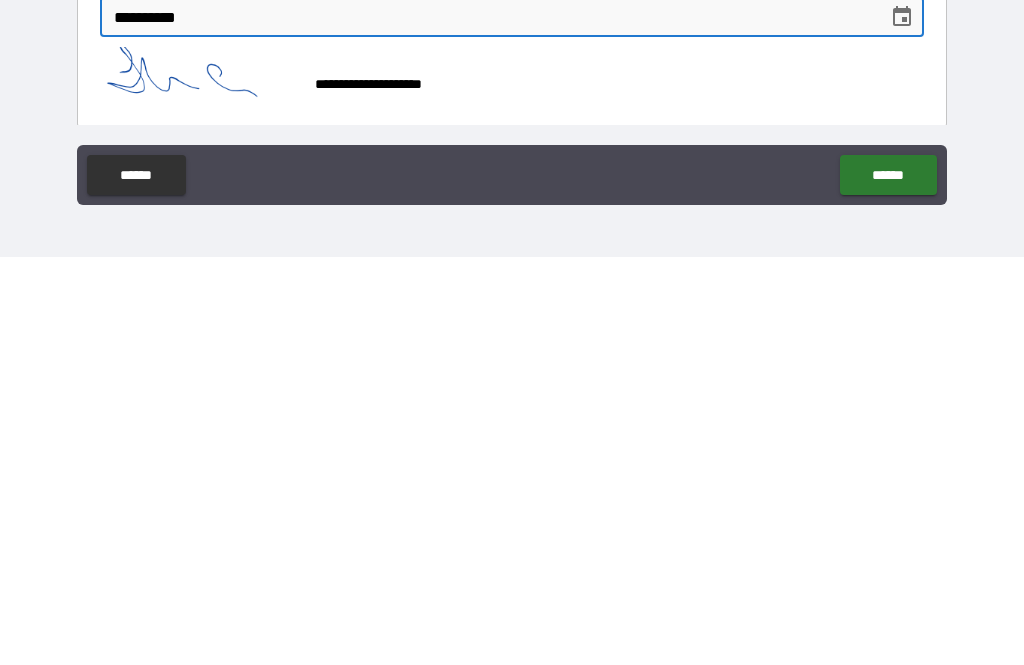click on "******" at bounding box center [888, 583] 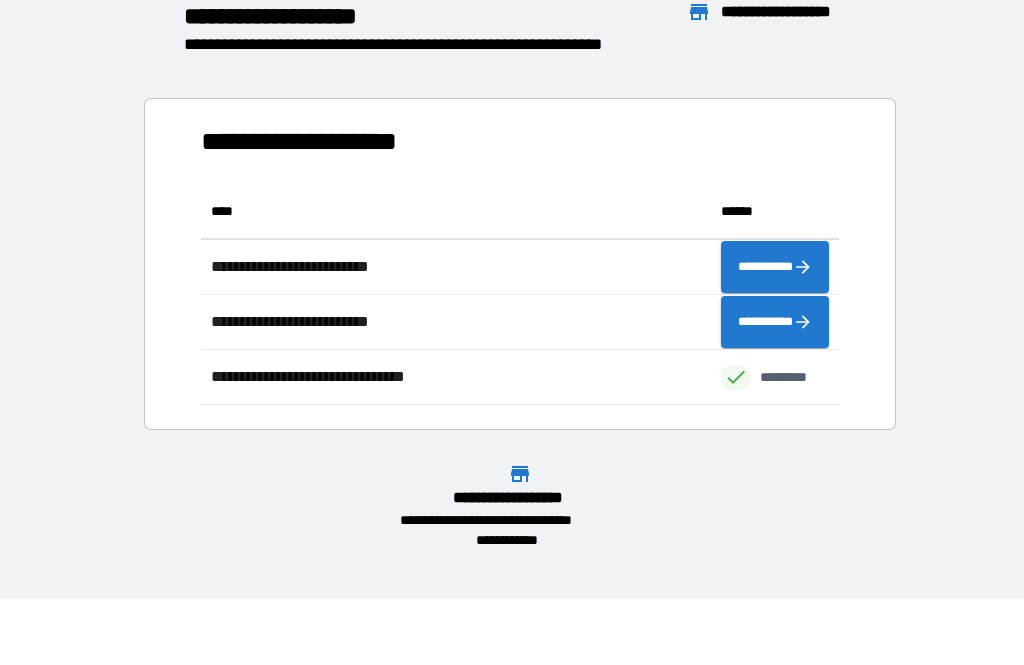 scroll, scrollTop: 221, scrollLeft: 638, axis: both 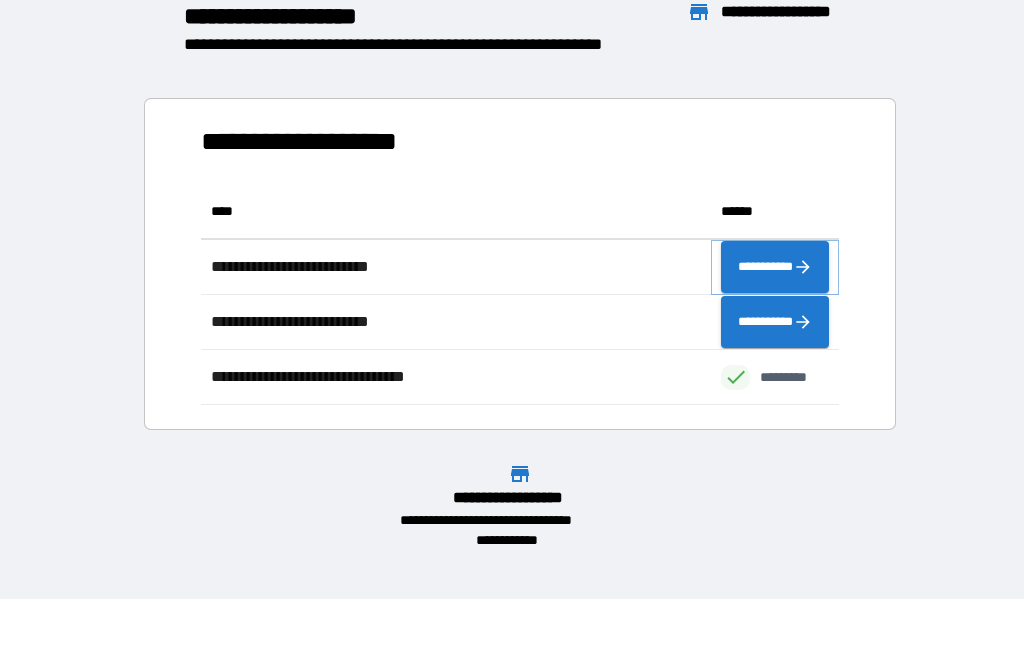 click on "**********" at bounding box center (775, 267) 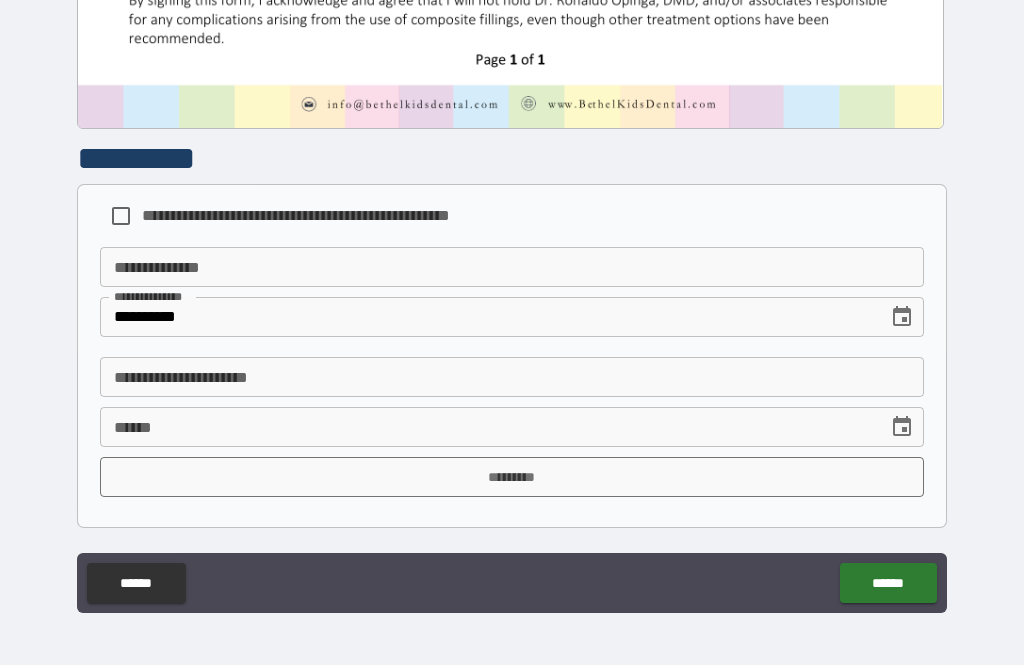 scroll, scrollTop: 1009, scrollLeft: 0, axis: vertical 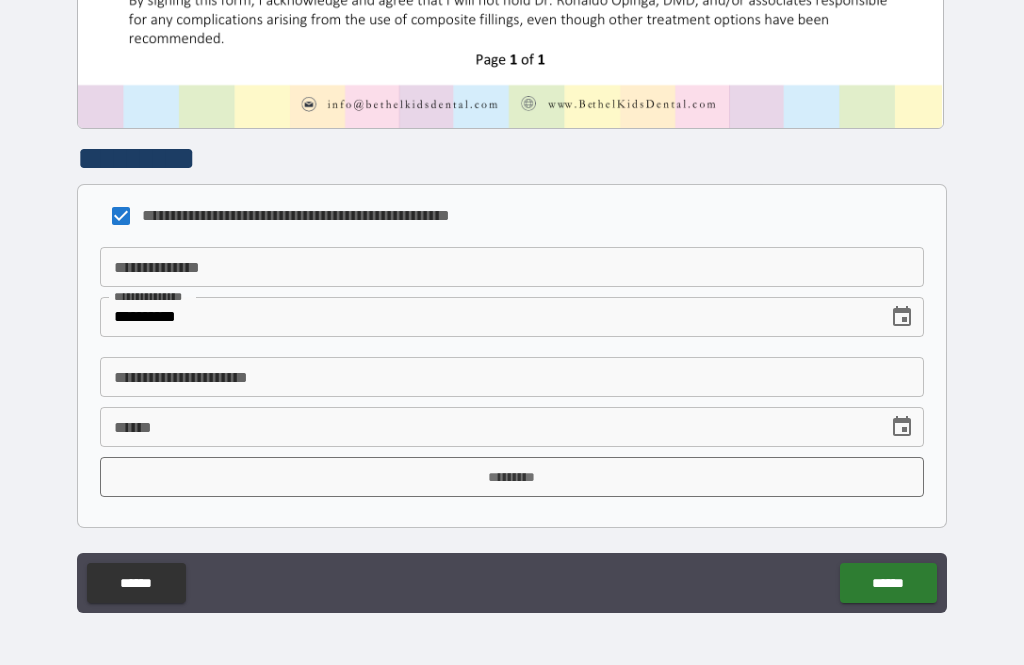 click on "**********" at bounding box center (512, 267) 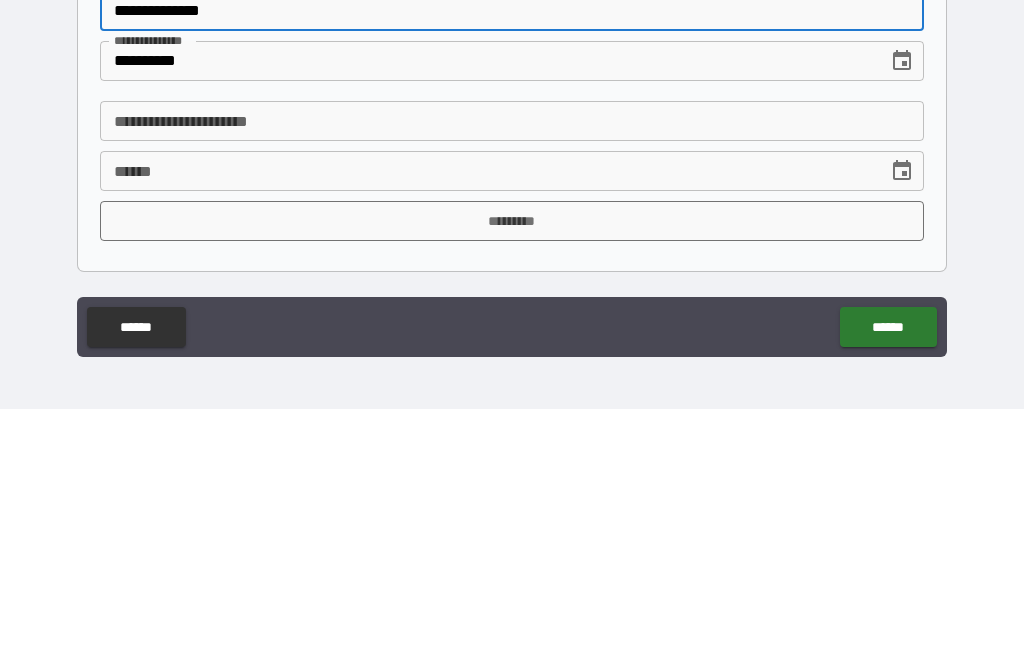type on "**********" 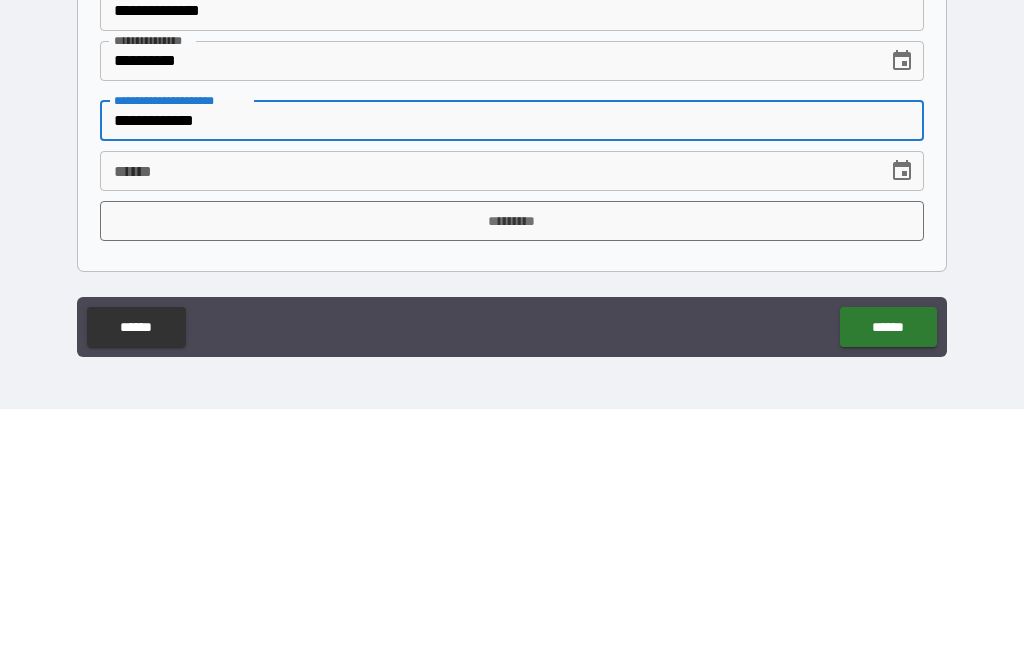 type on "**********" 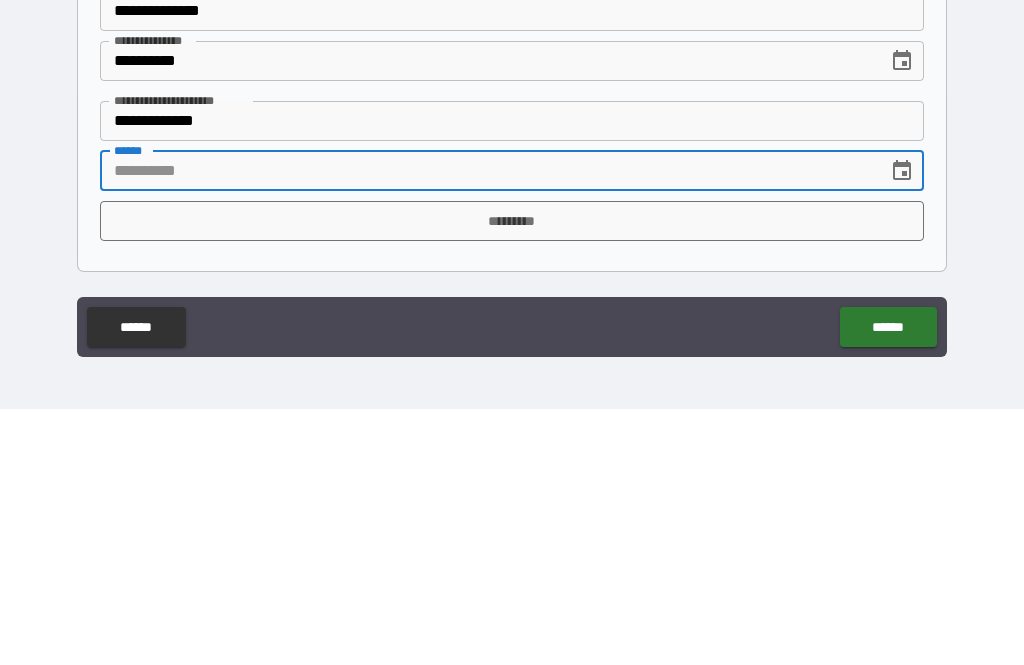 click on "****   *" at bounding box center [487, 427] 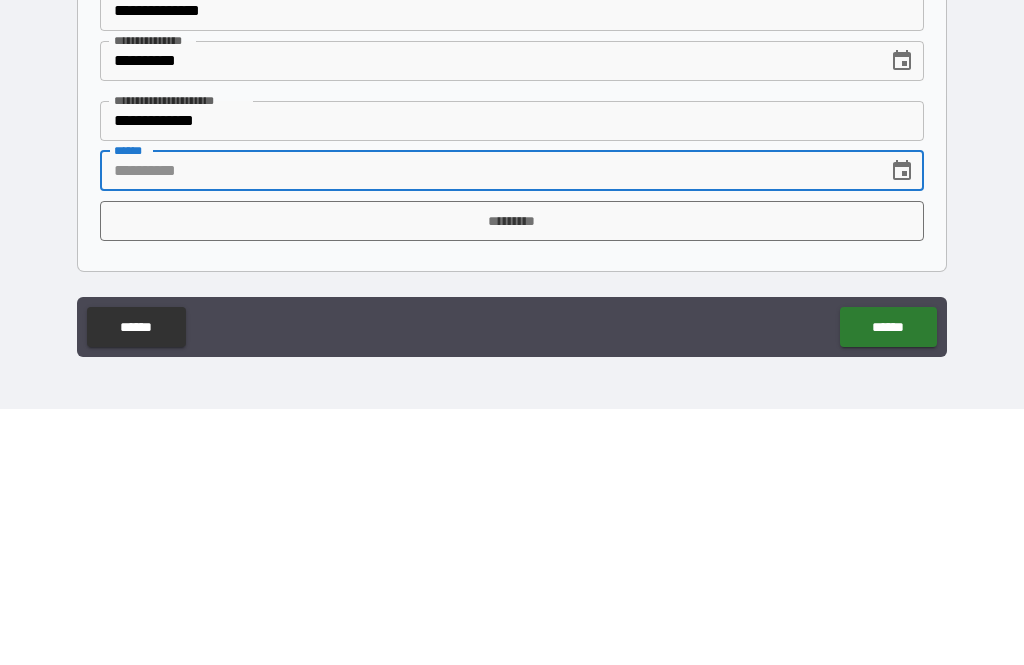 click on "****   *" at bounding box center (487, 427) 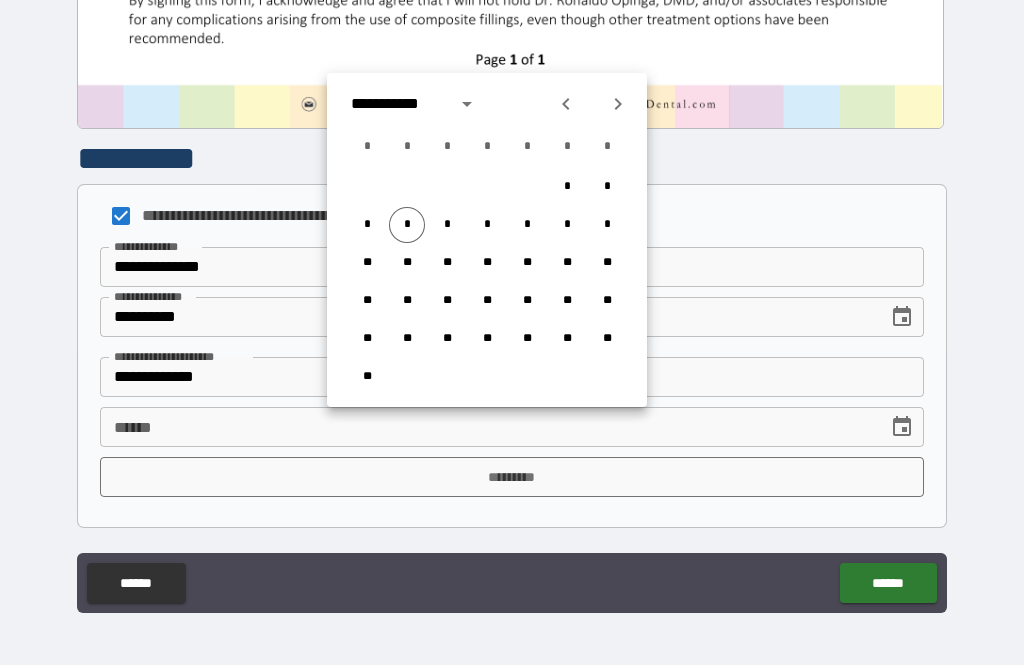 click on "*" at bounding box center (407, 225) 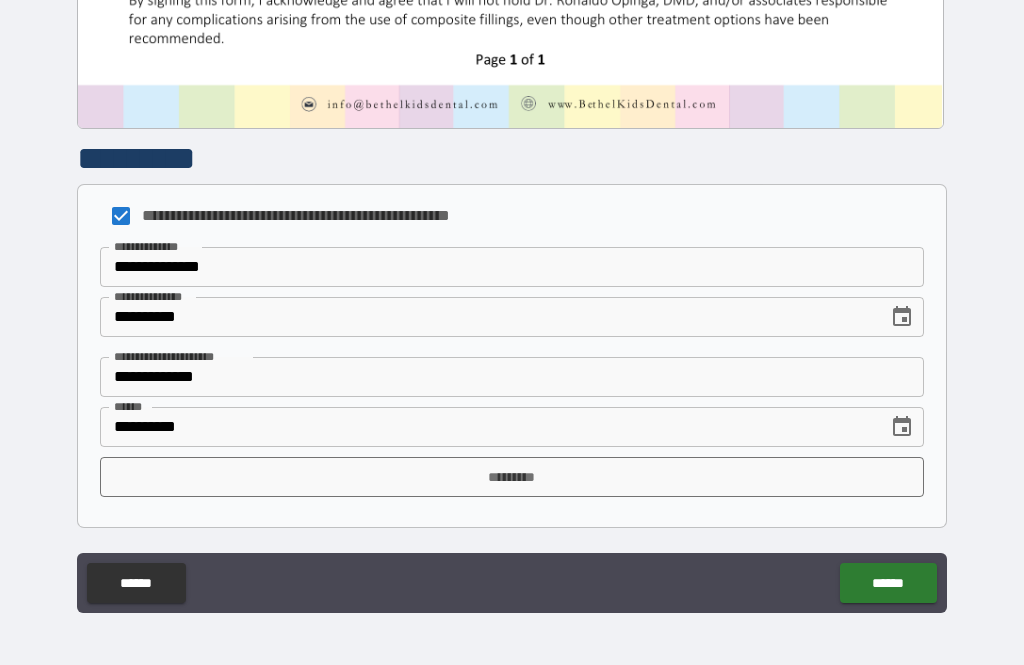 type on "**********" 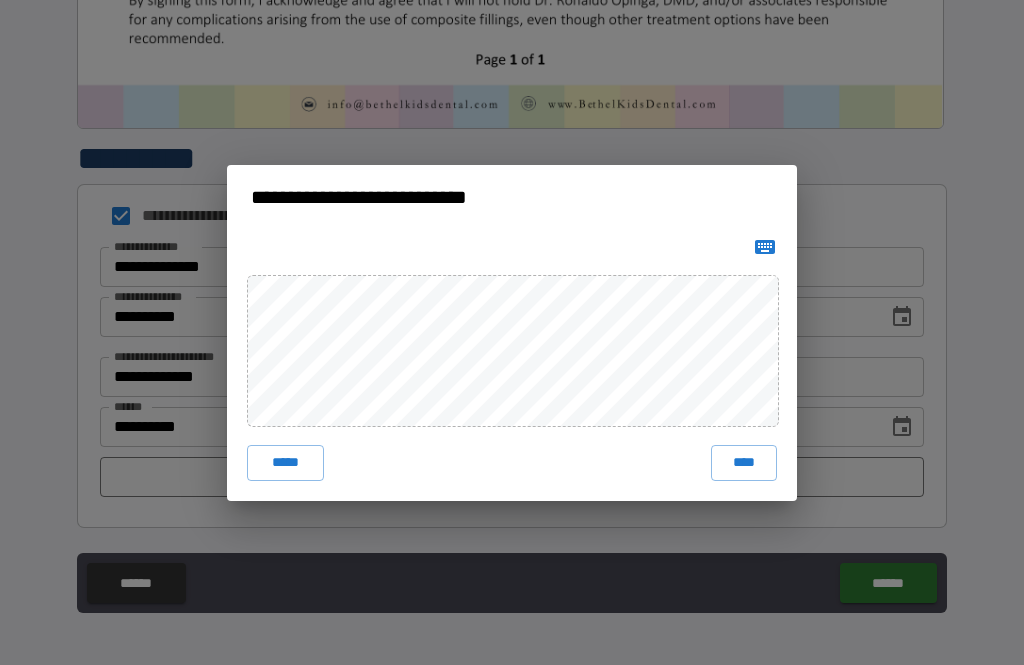 click on "****" at bounding box center [744, 463] 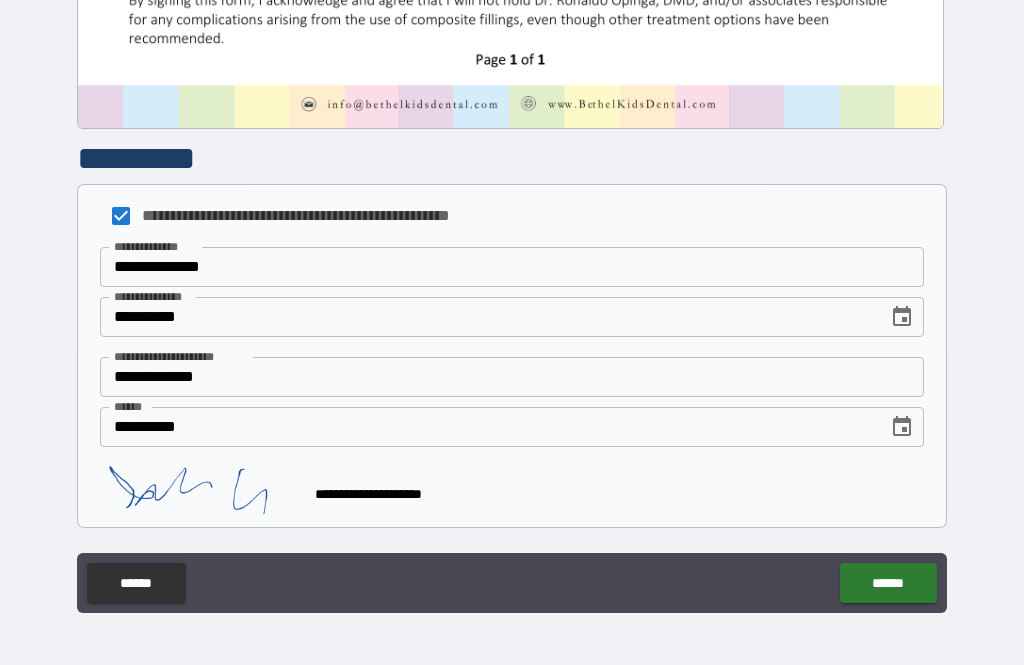 scroll, scrollTop: 999, scrollLeft: 0, axis: vertical 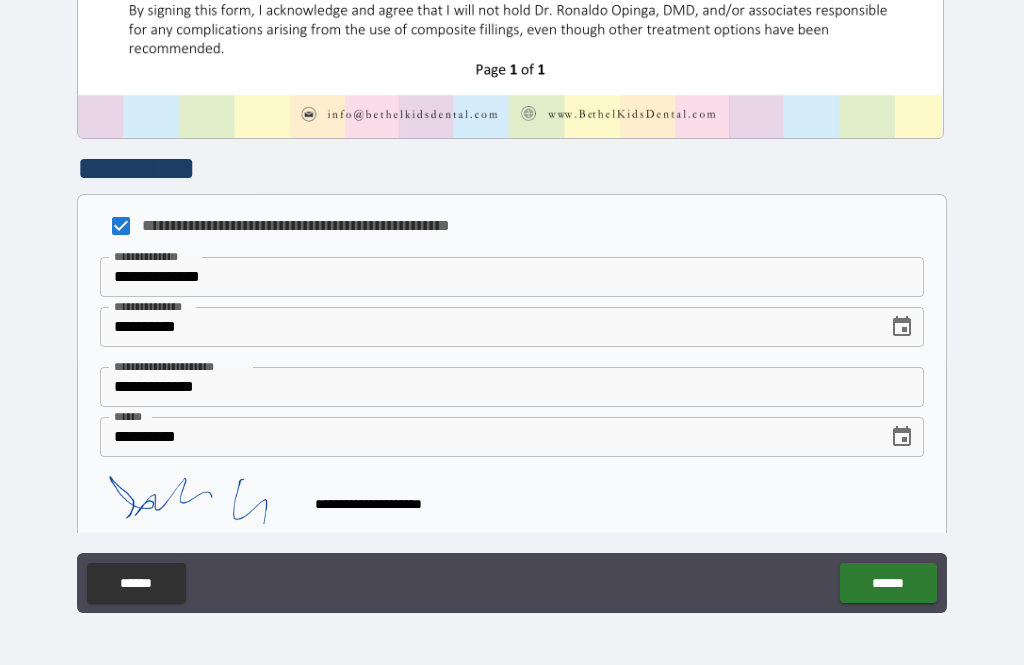 click on "******" at bounding box center (888, 583) 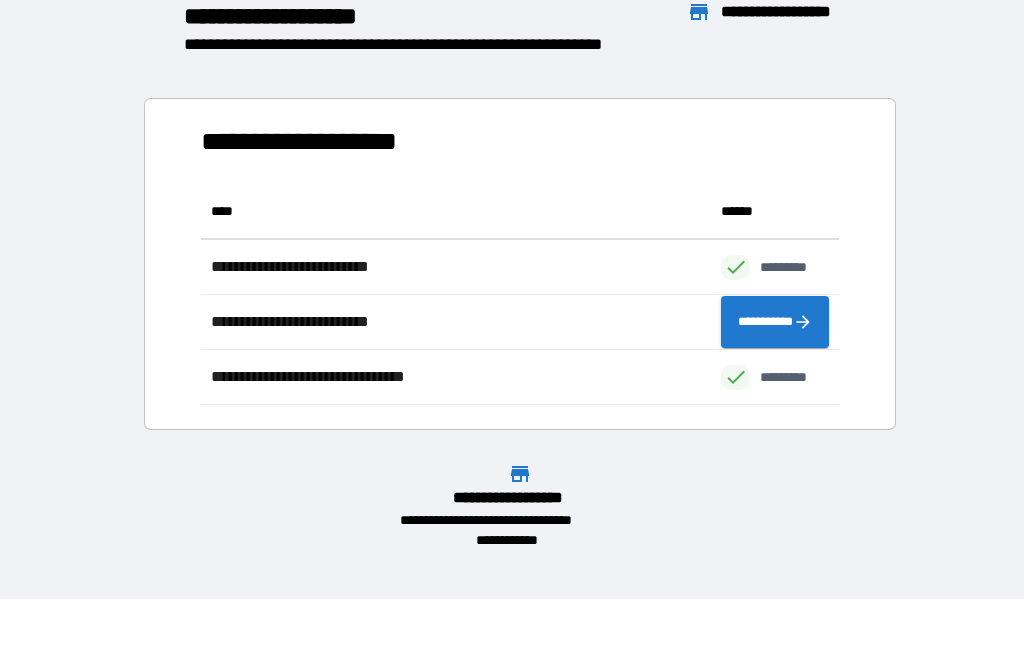 scroll, scrollTop: 221, scrollLeft: 638, axis: both 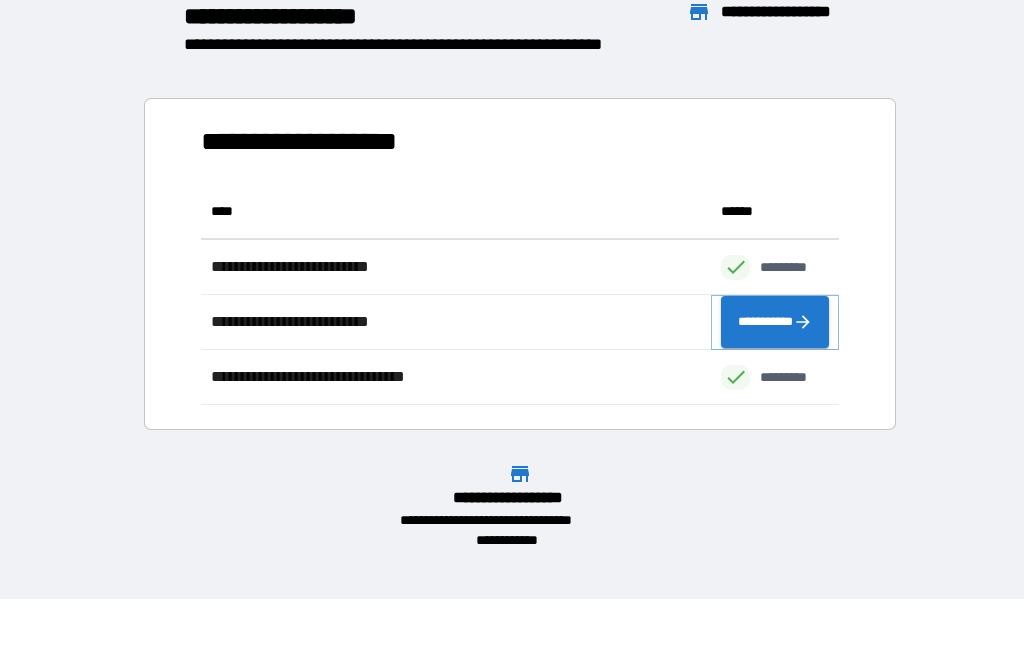 click 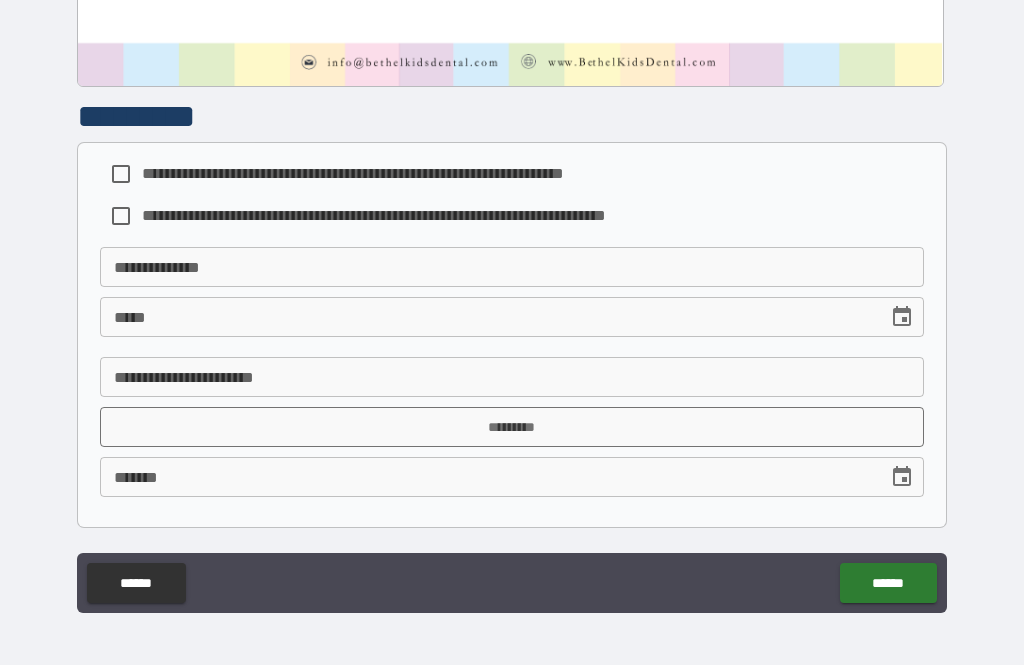 scroll, scrollTop: 1051, scrollLeft: 0, axis: vertical 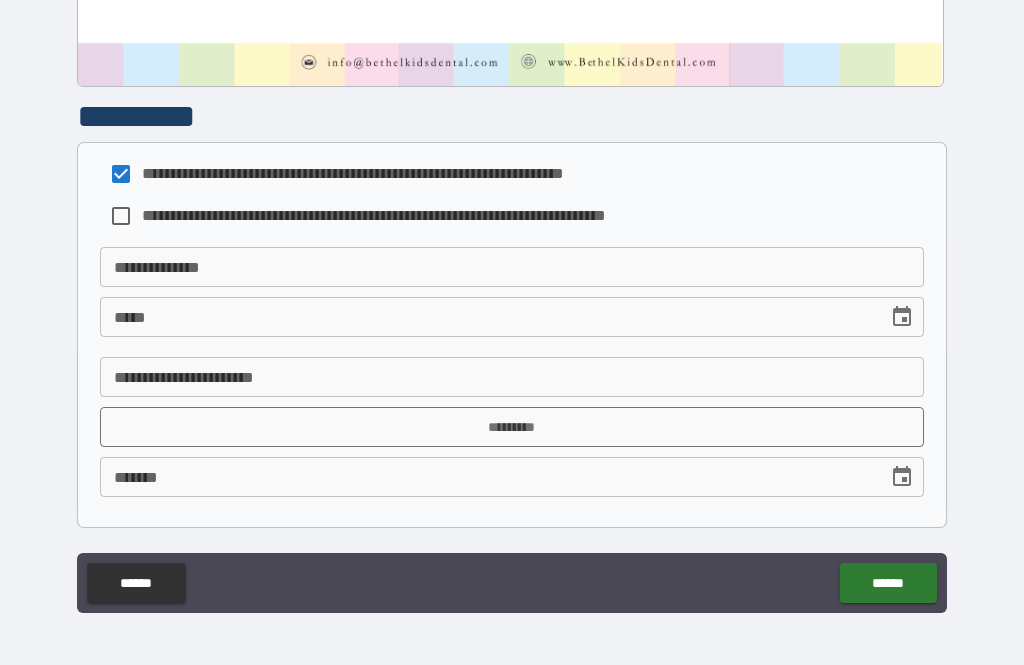 click on "**********" at bounding box center [512, 267] 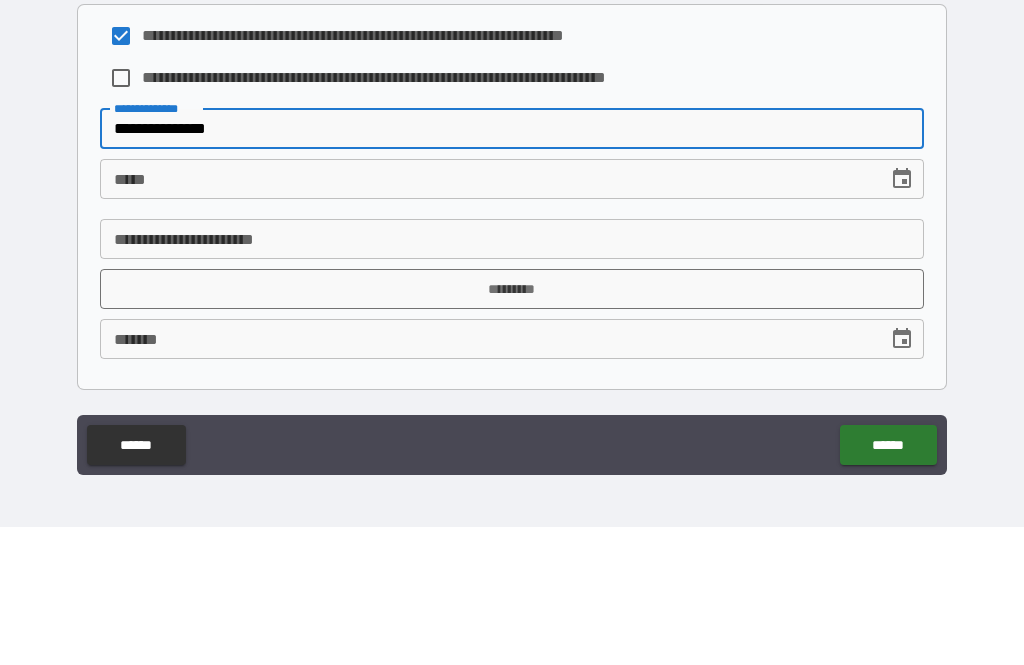 type on "**********" 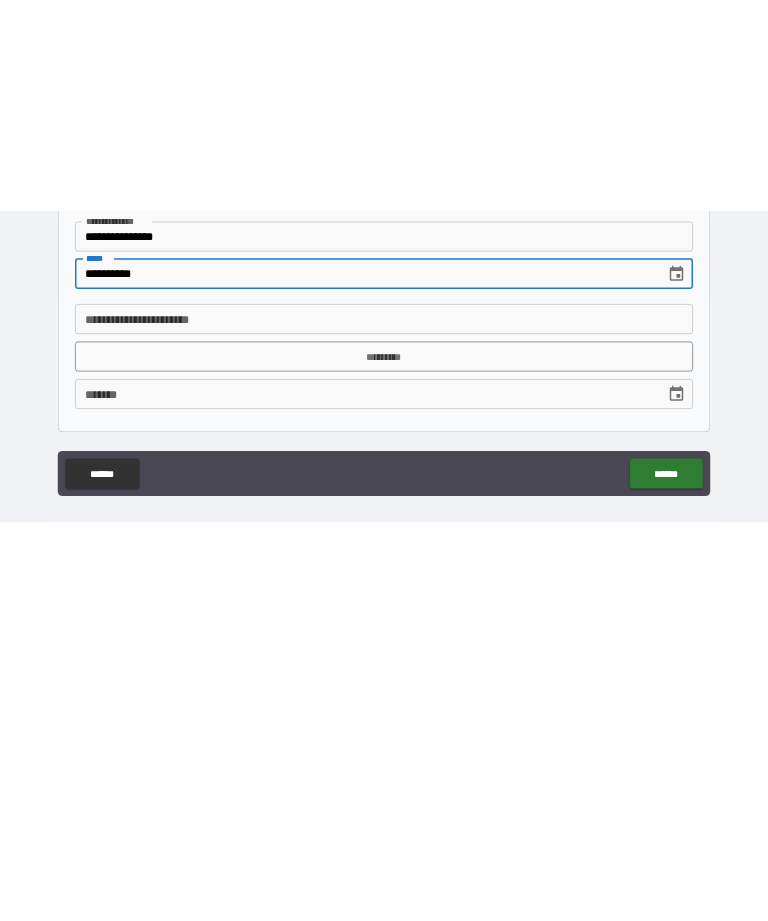 scroll, scrollTop: 0, scrollLeft: 0, axis: both 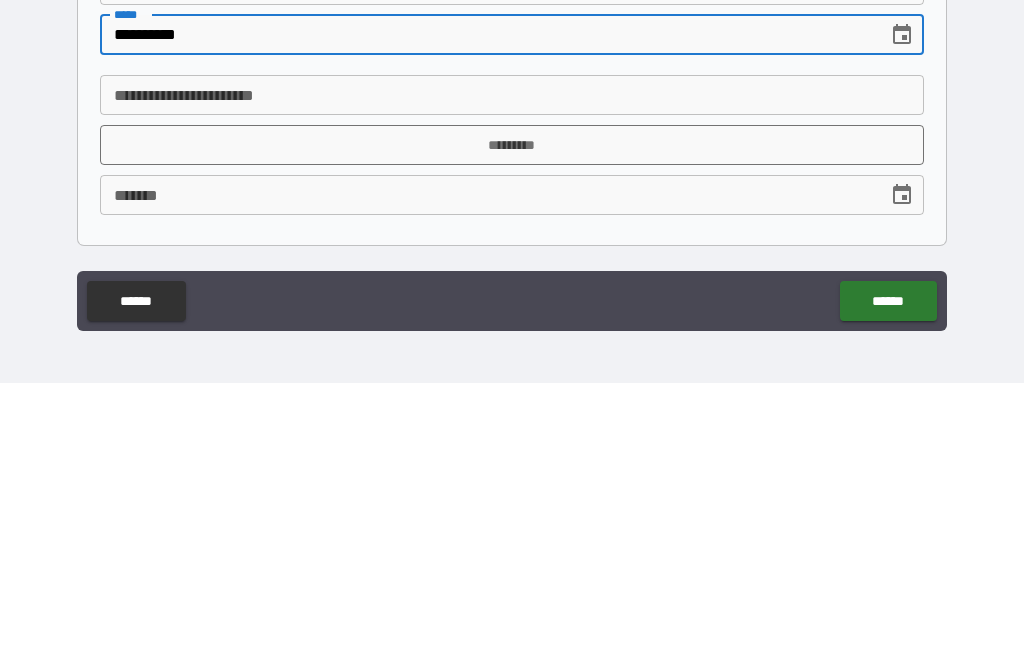 type on "**********" 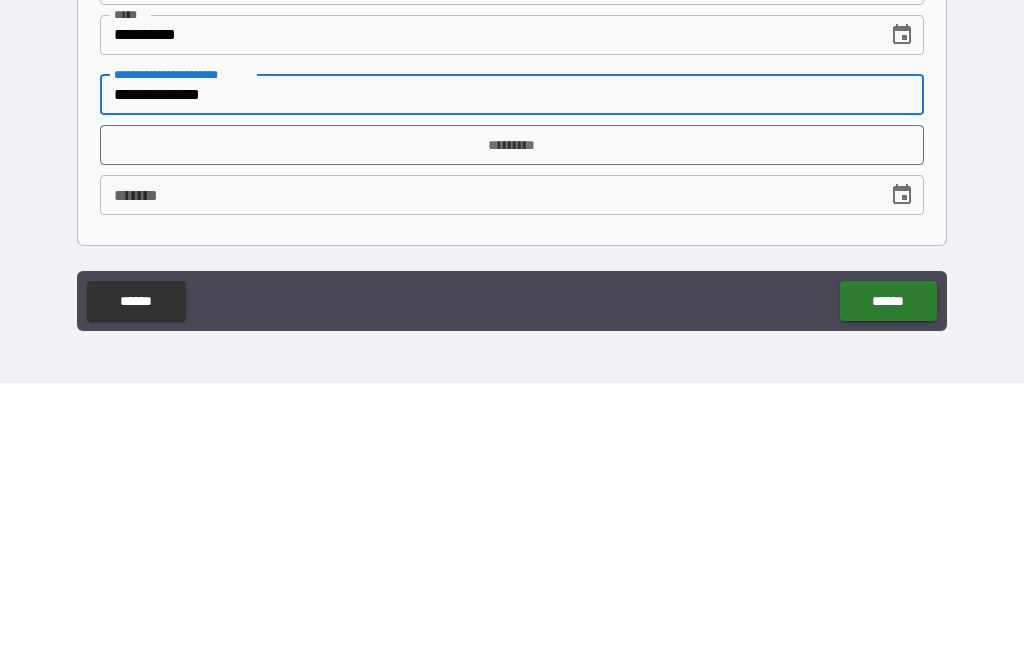 type on "**********" 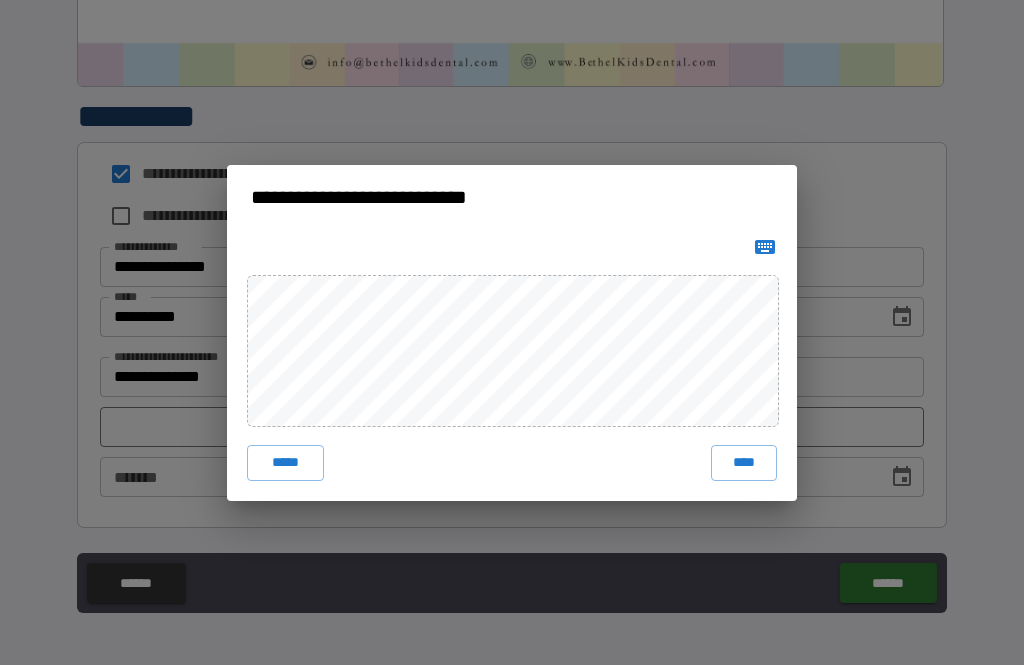 click on "****" at bounding box center (744, 463) 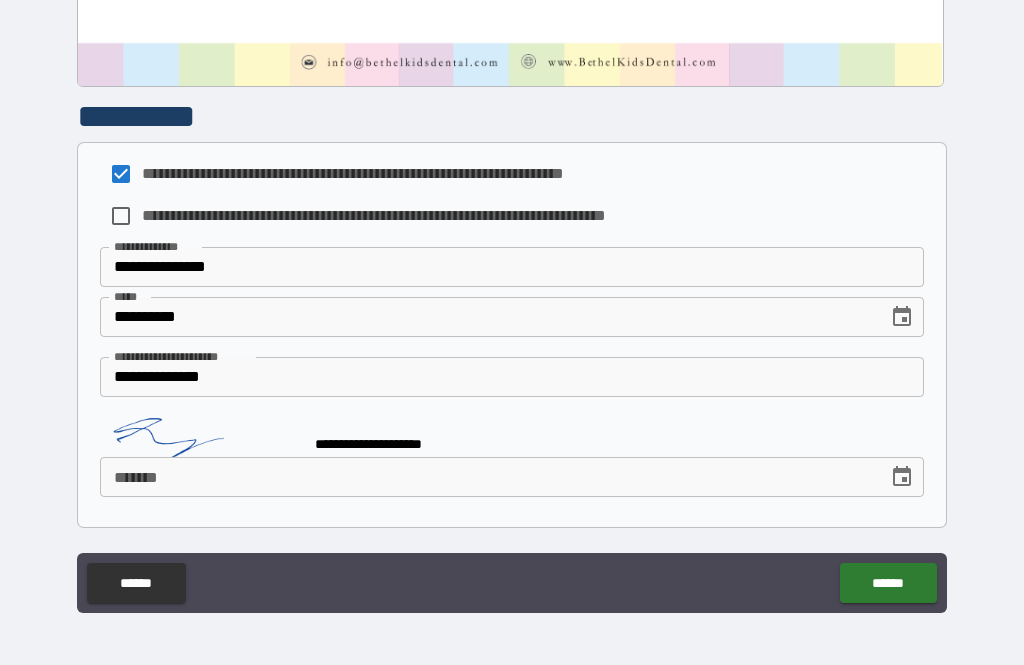 scroll, scrollTop: 1041, scrollLeft: 0, axis: vertical 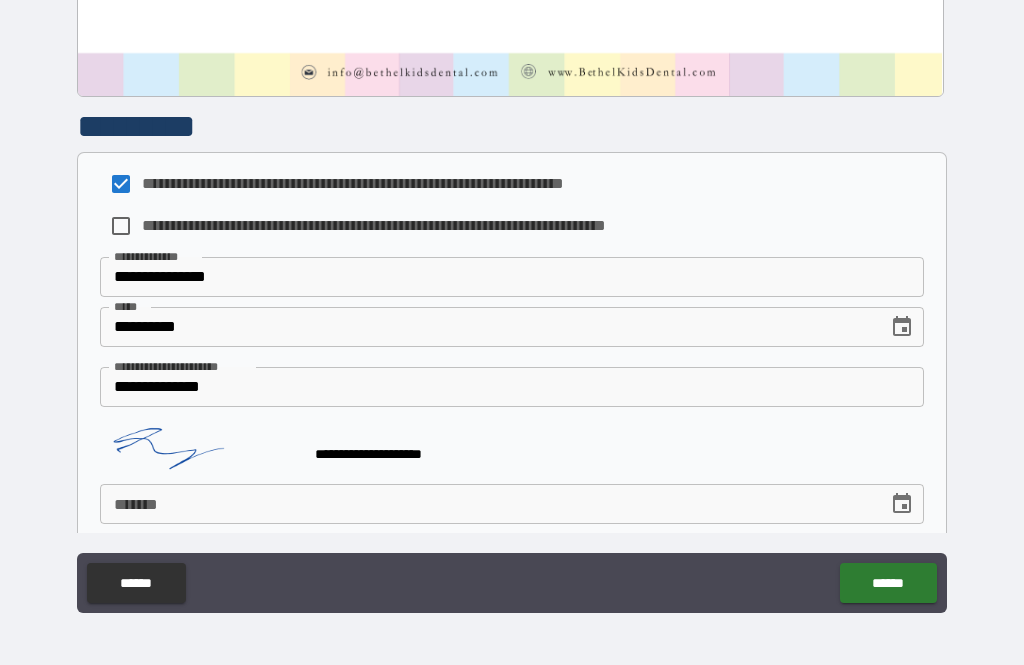 click on "******" 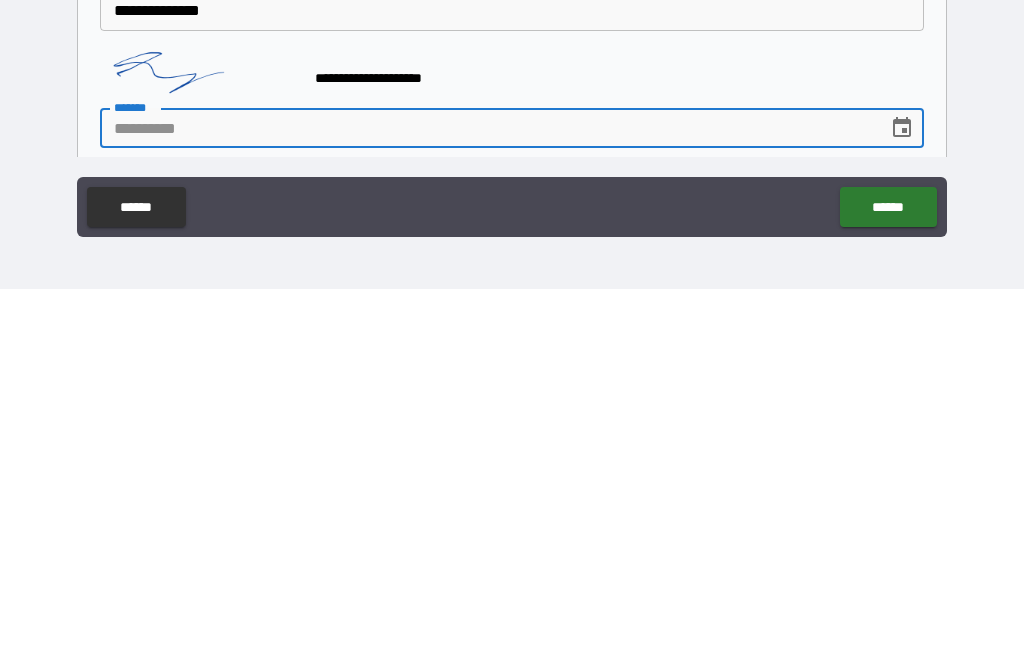 click on "******   ******" at bounding box center (512, 585) 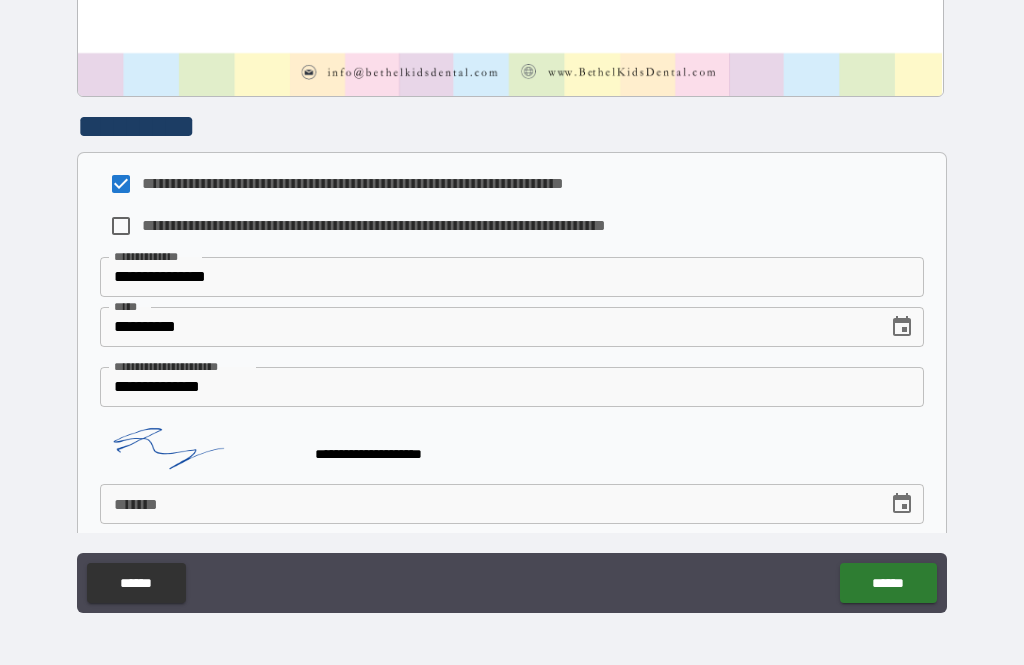 click on "**********" at bounding box center (512, 445) 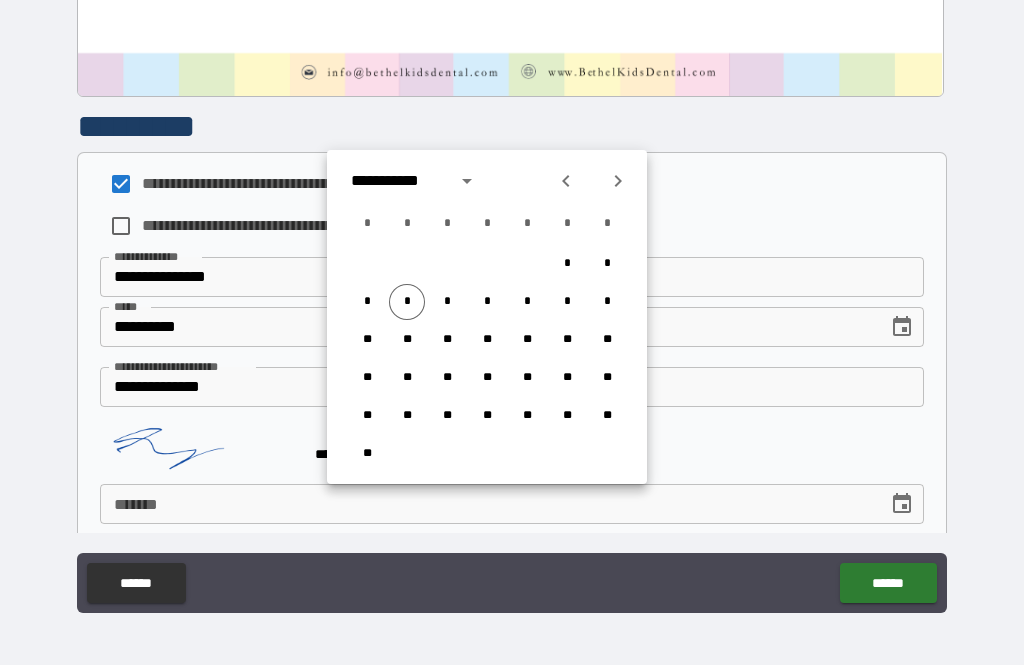 click on "*" at bounding box center (407, 302) 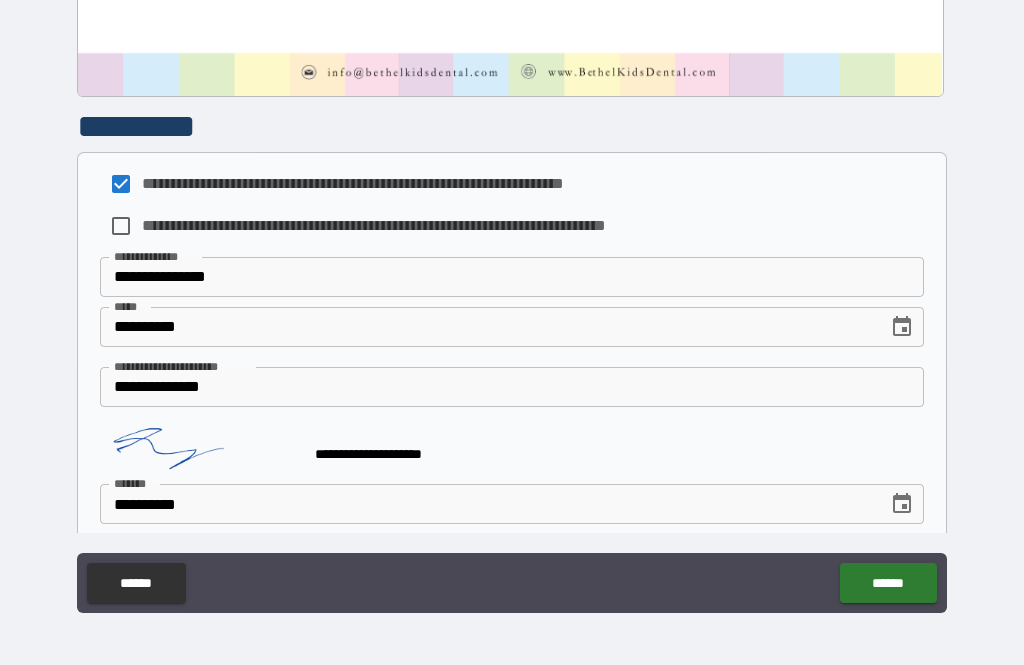click on "******" at bounding box center (888, 583) 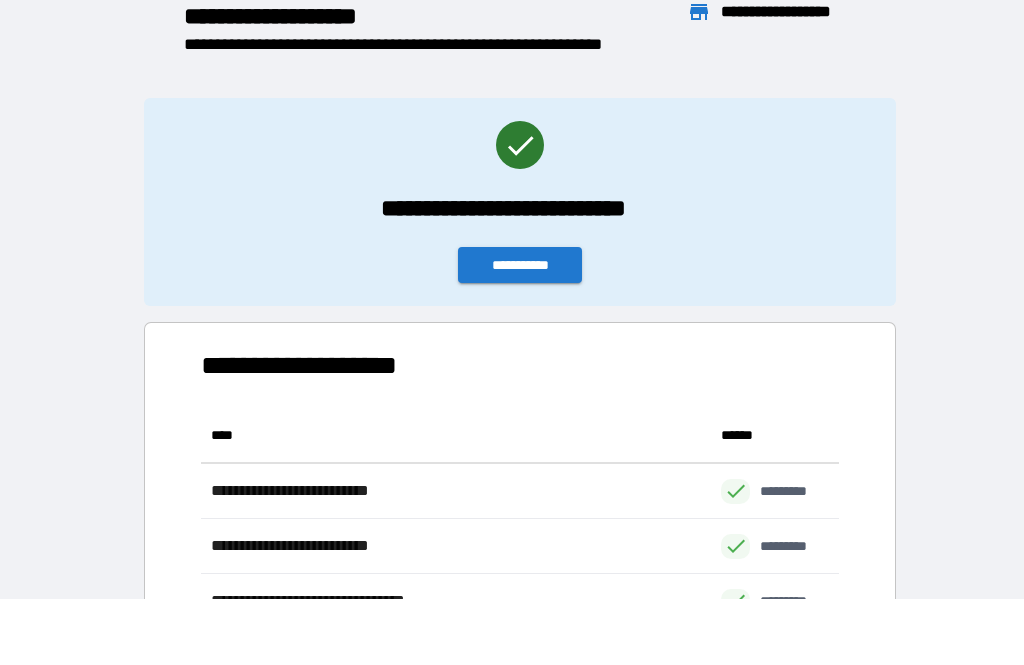 scroll, scrollTop: 221, scrollLeft: 638, axis: both 